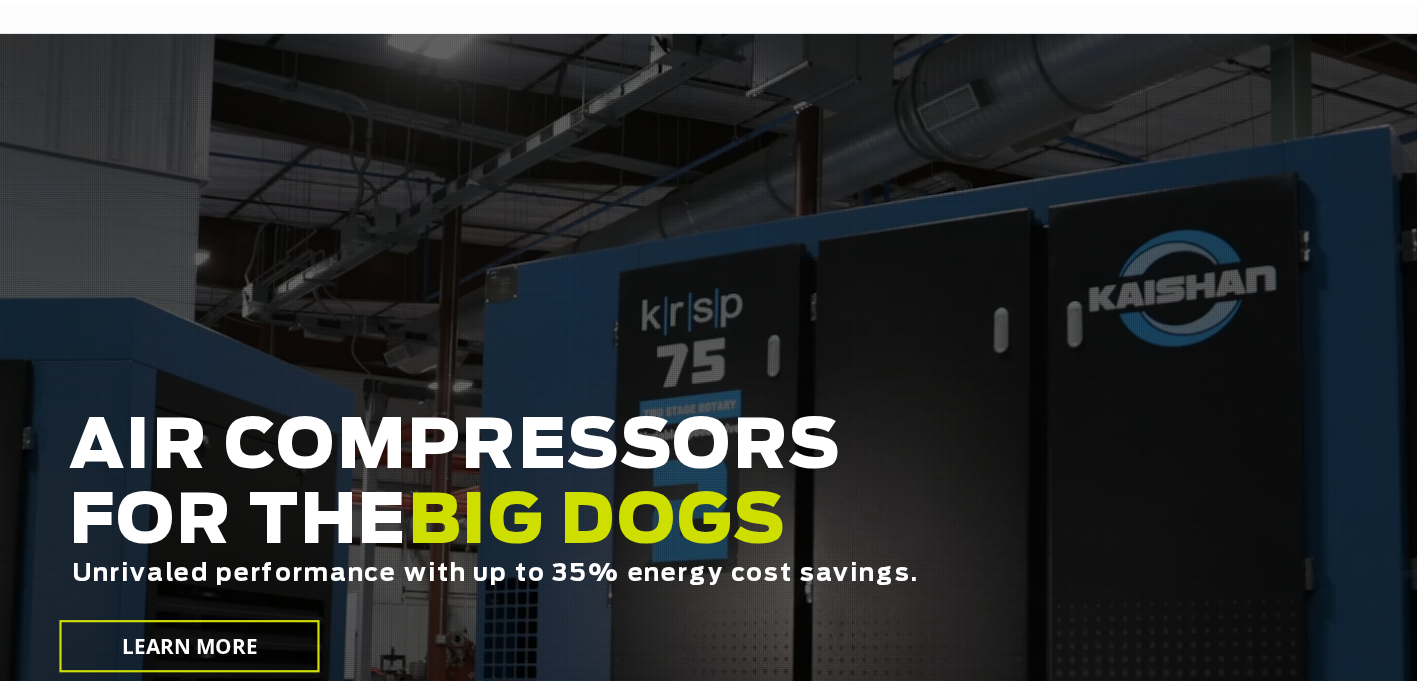 scroll, scrollTop: 0, scrollLeft: 0, axis: both 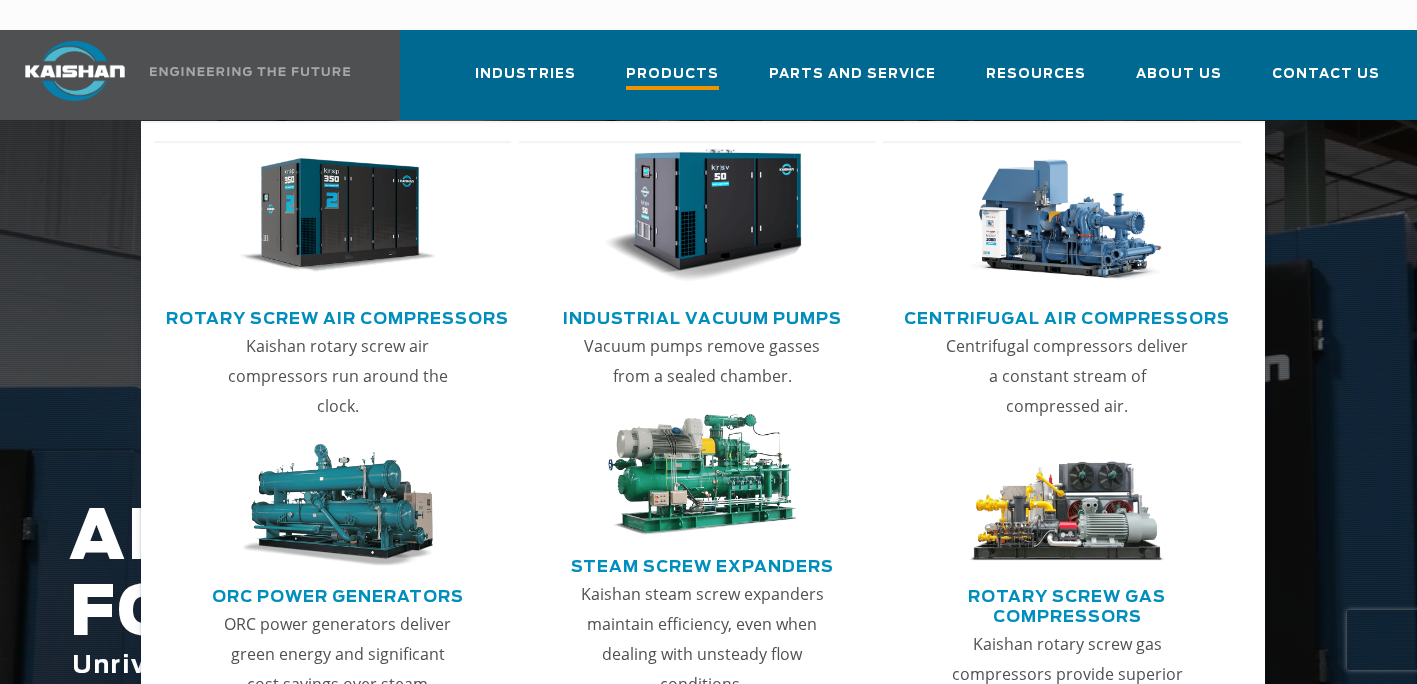 click on "Products" at bounding box center [672, 76] 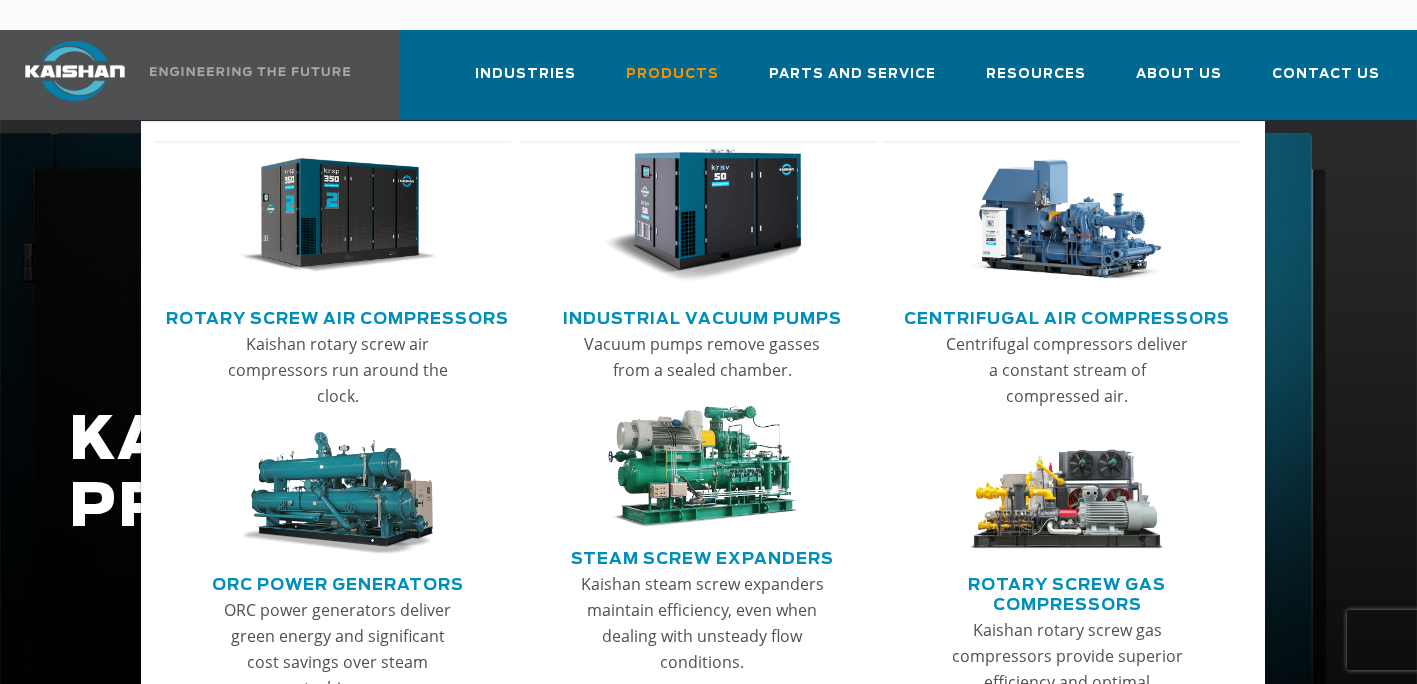 scroll, scrollTop: 0, scrollLeft: 0, axis: both 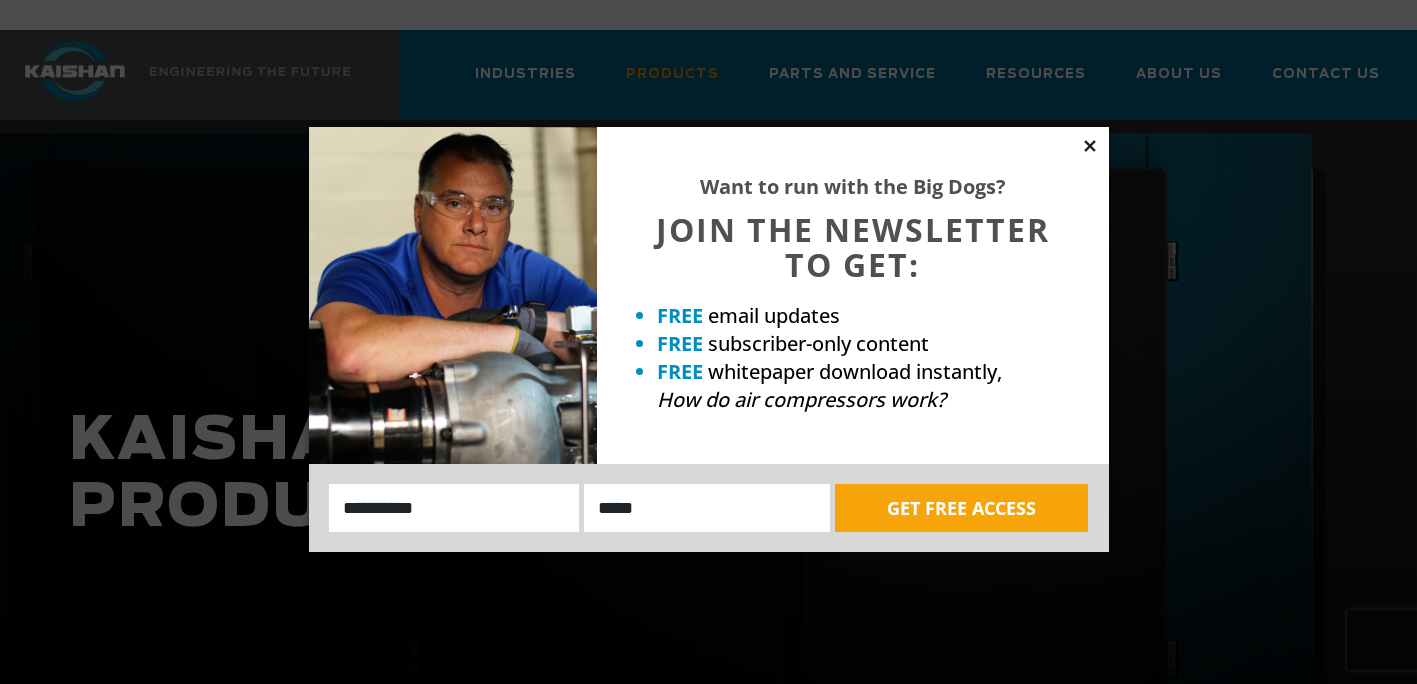 click 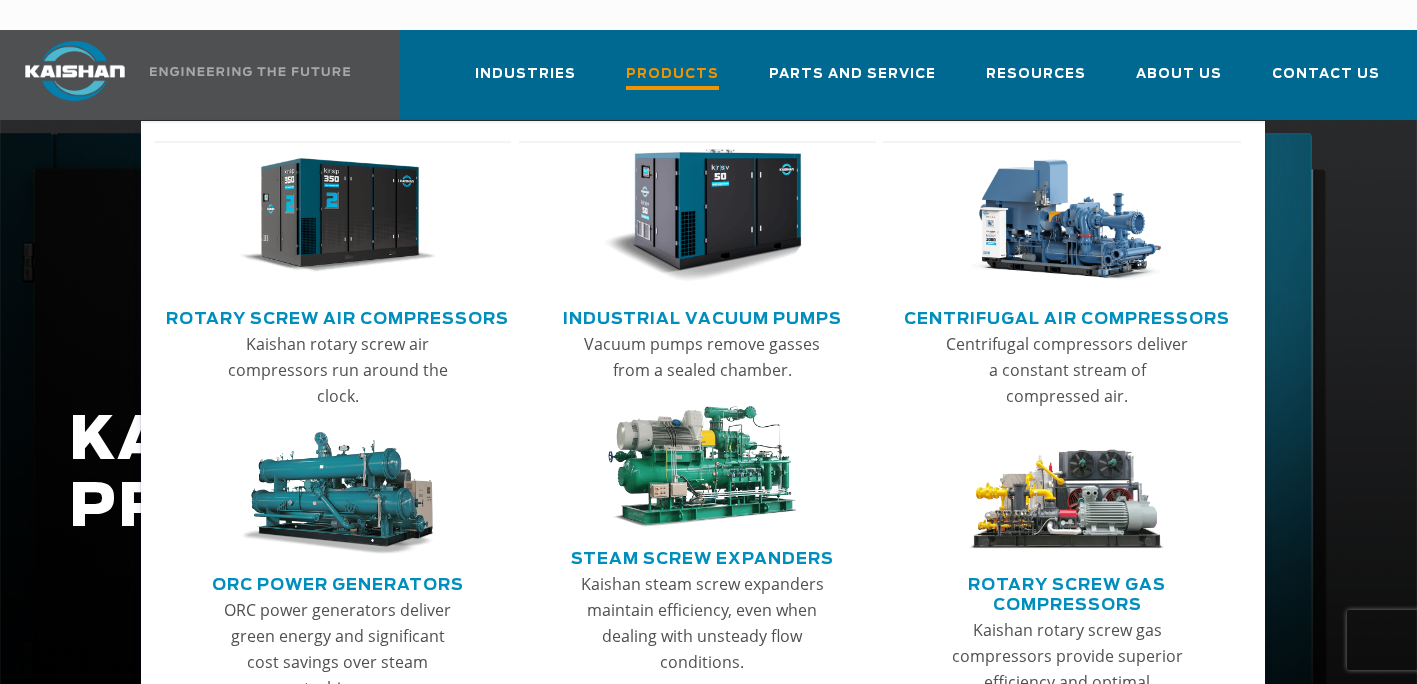 click on "Products" at bounding box center (672, 76) 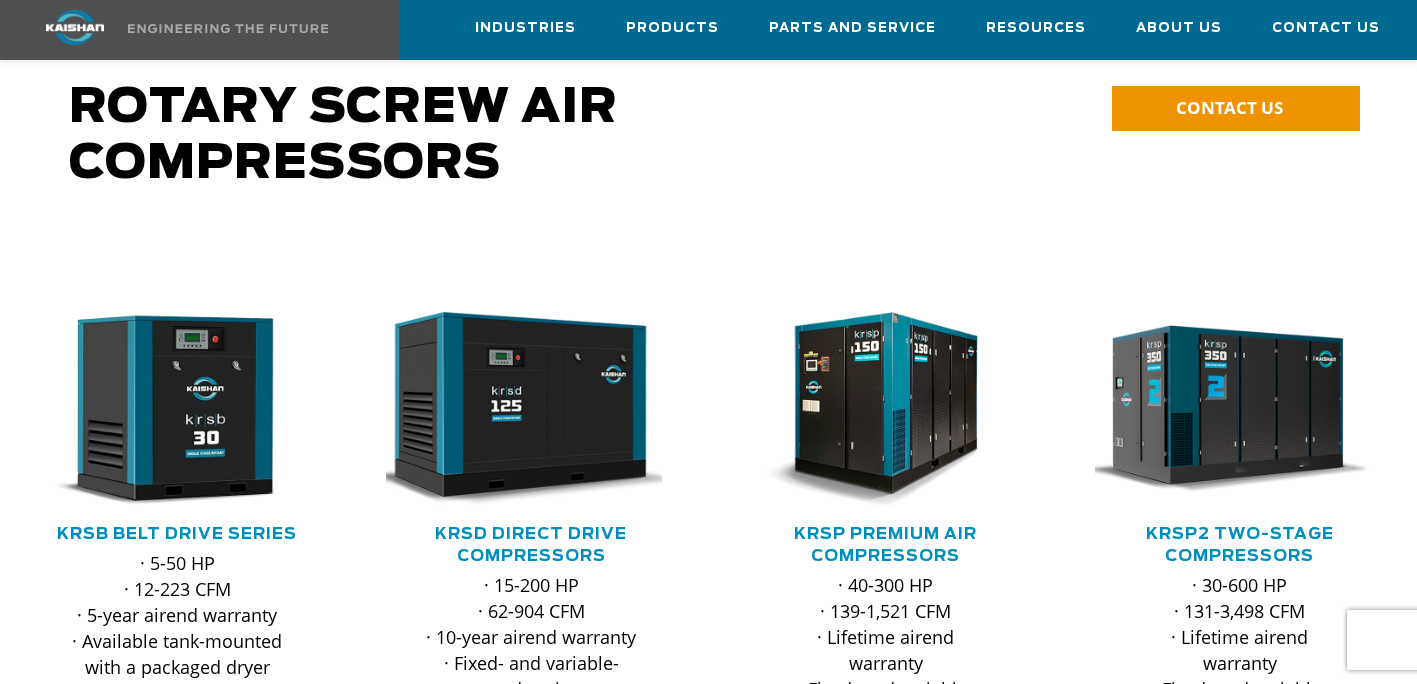 scroll, scrollTop: 256, scrollLeft: 0, axis: vertical 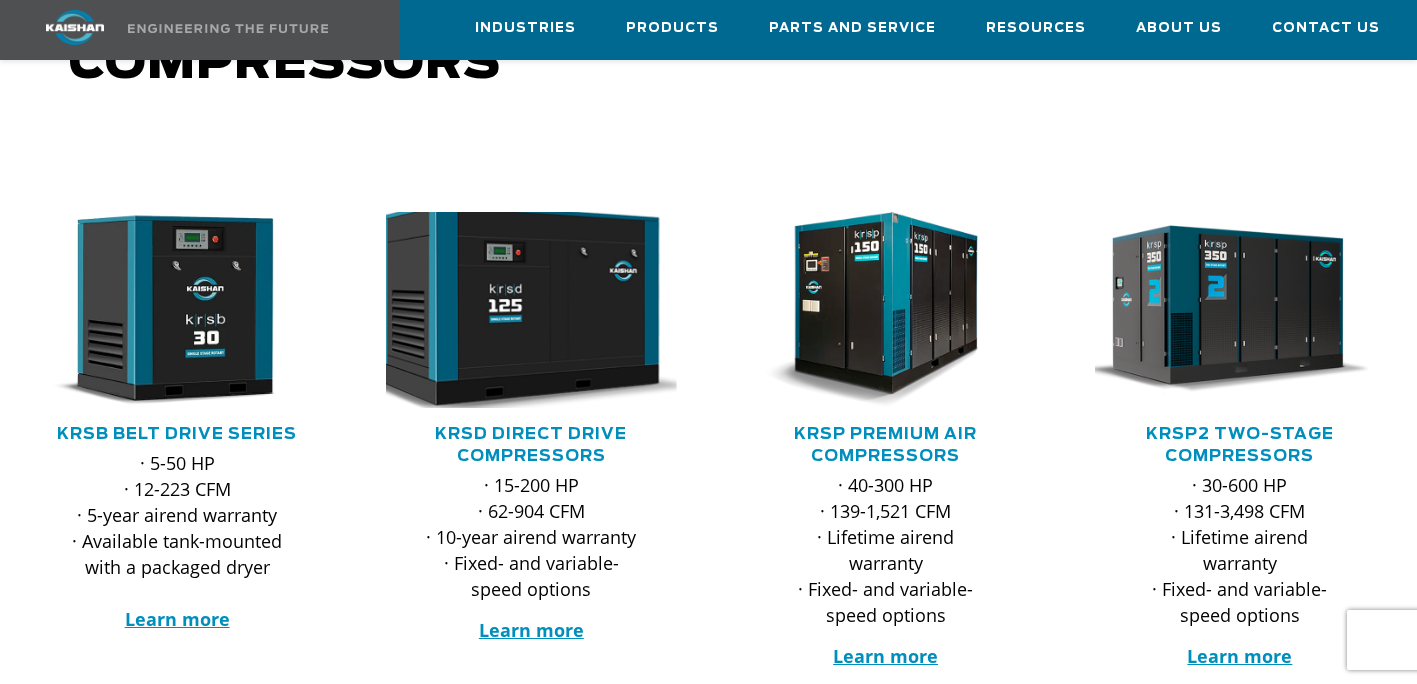 click at bounding box center (517, 309) 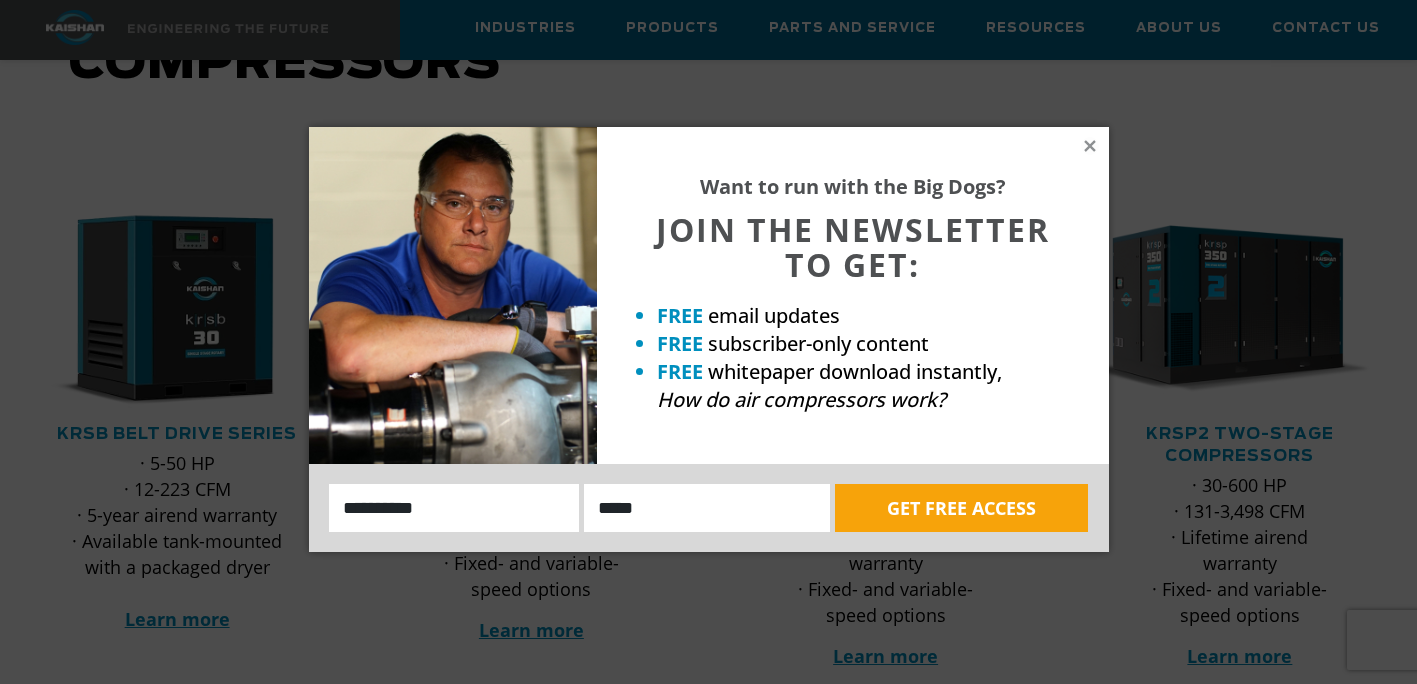 click 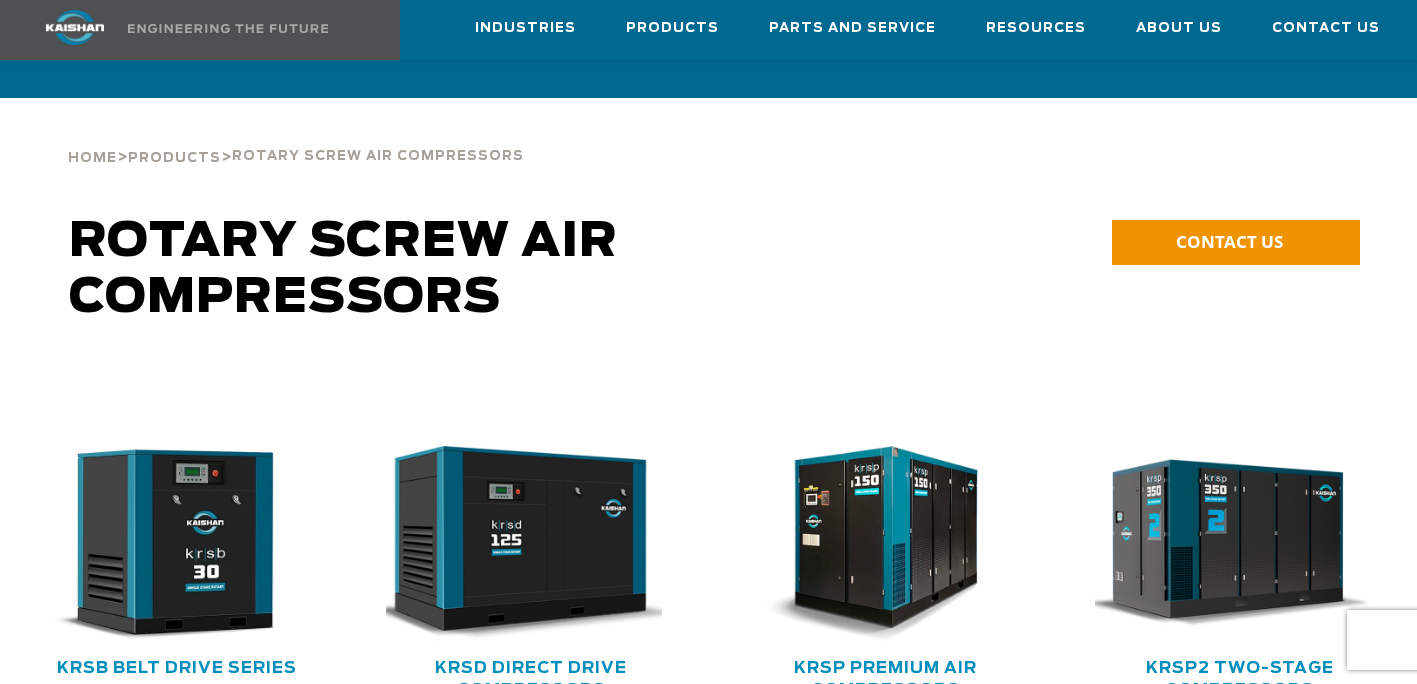 scroll, scrollTop: 0, scrollLeft: 0, axis: both 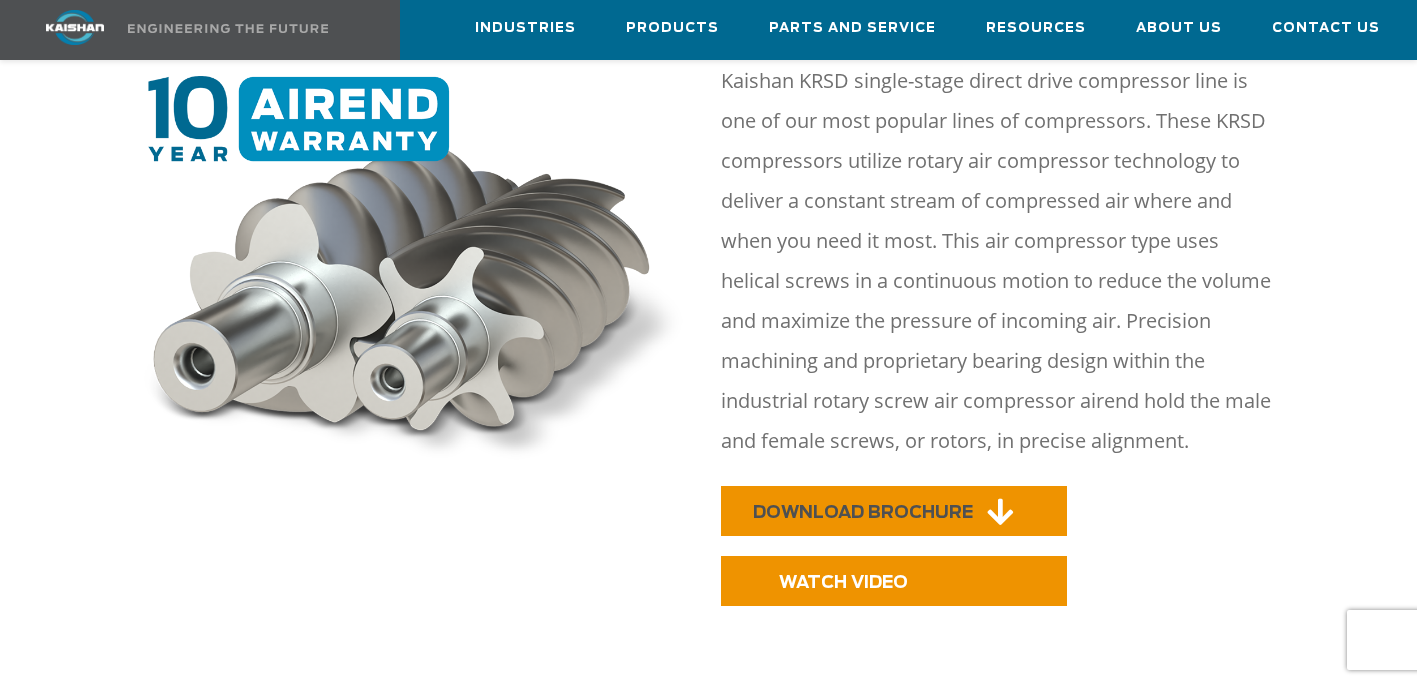 click on "DOWNLOAD BROCHURE" at bounding box center [863, 512] 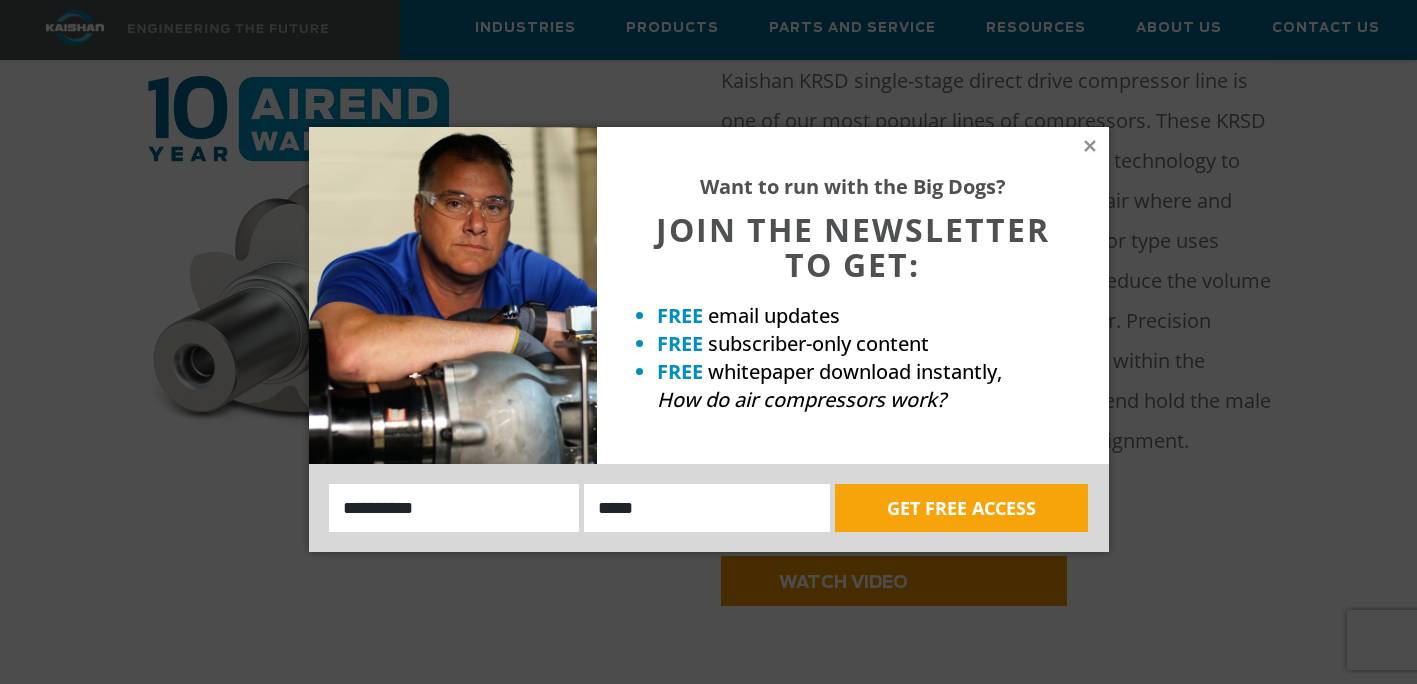 click on "Want to run with the Big Dogs? JOIN THE NEWSLETTER TO GET: FREE   email updates FREE   subscriber-only content FREE   whitepaper download instantly, How do air compressors work?" at bounding box center (853, 295) 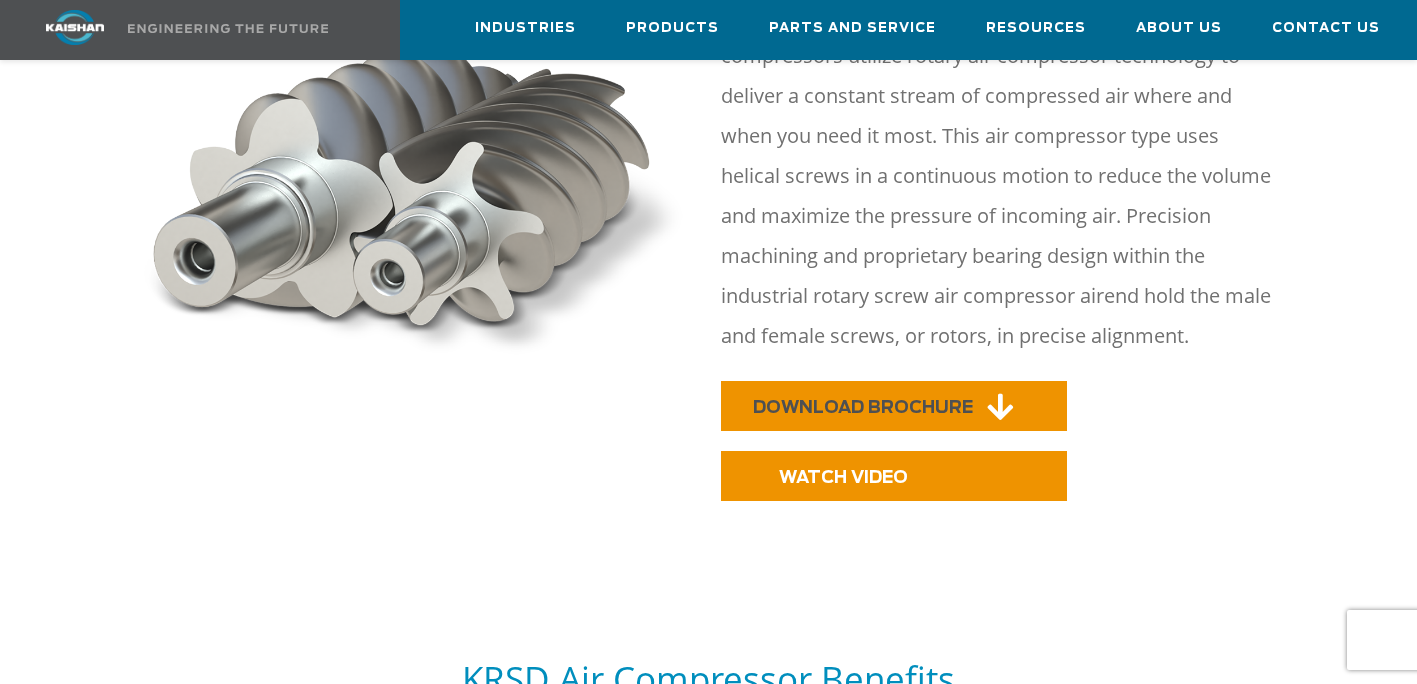 scroll, scrollTop: 700, scrollLeft: 0, axis: vertical 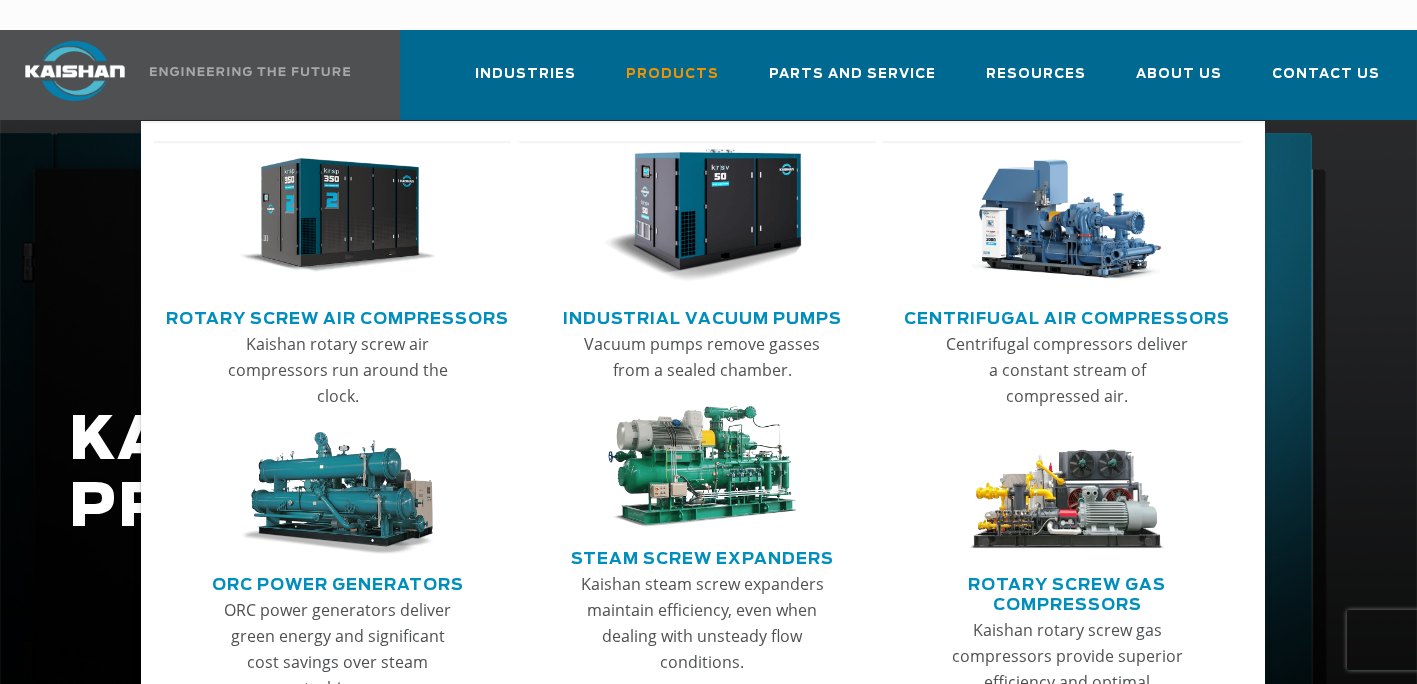 click on "Industrial Vacuum Pumps" at bounding box center [702, 316] 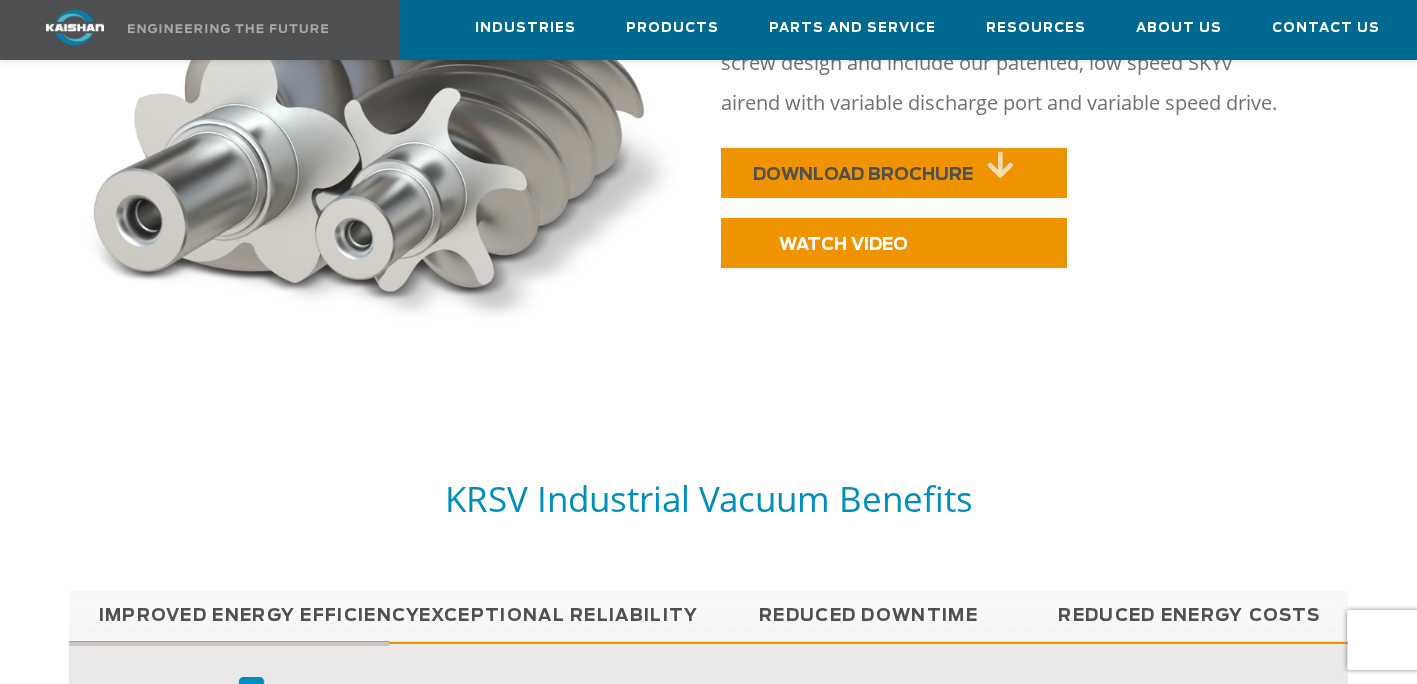 scroll, scrollTop: 1100, scrollLeft: 0, axis: vertical 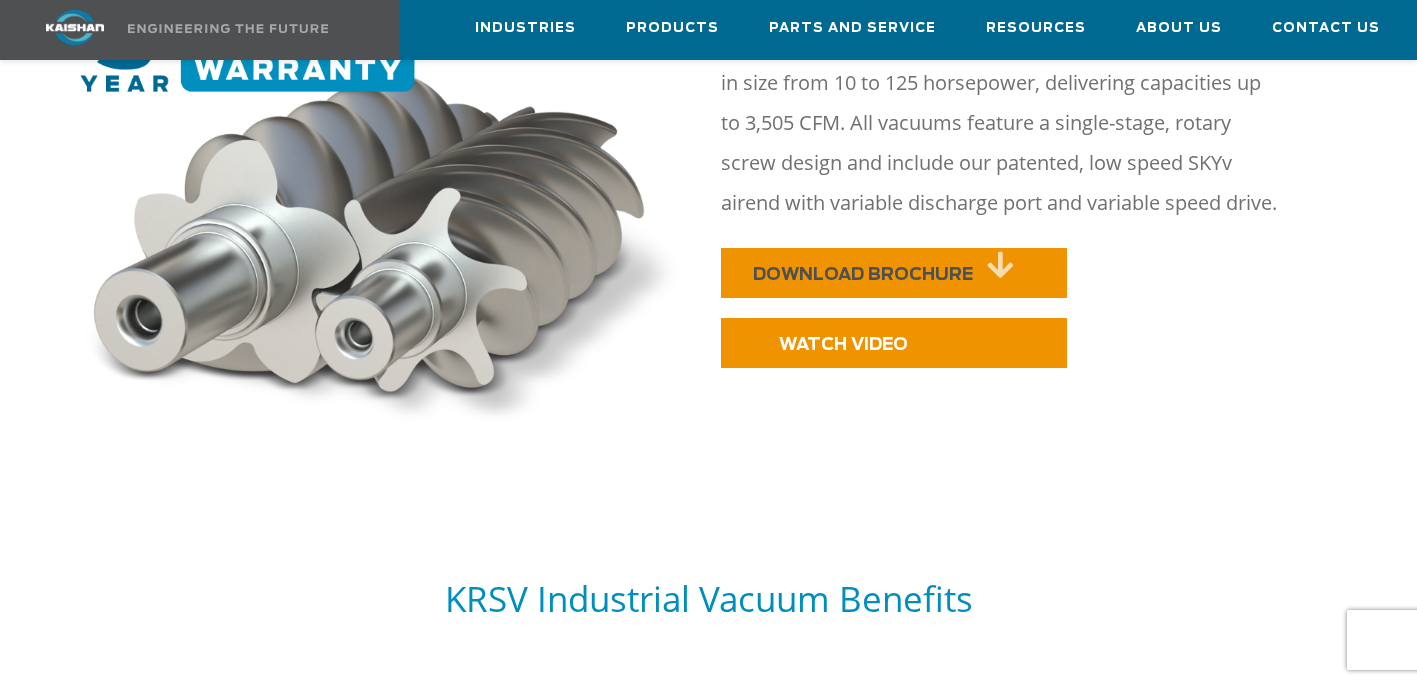 click on "DOWNLOAD BROCHURE" at bounding box center [863, 274] 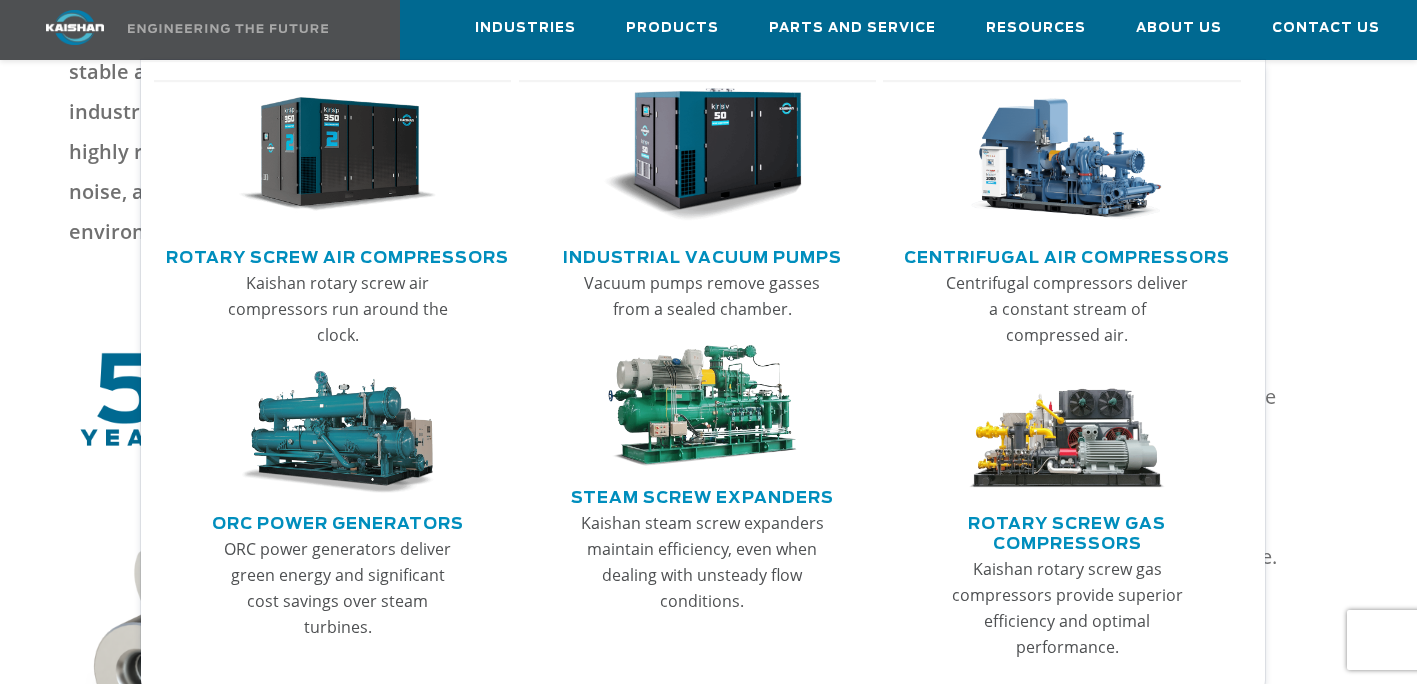 scroll, scrollTop: 800, scrollLeft: 0, axis: vertical 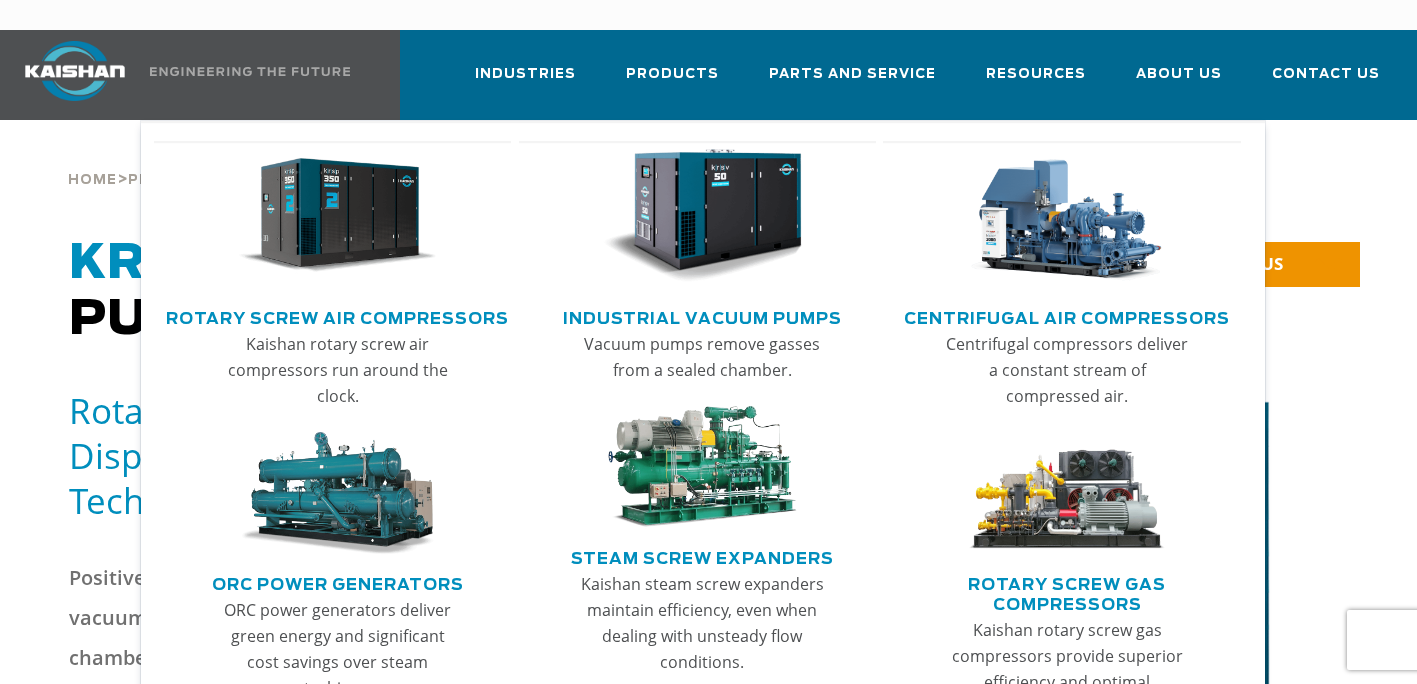 click at bounding box center (338, 216) 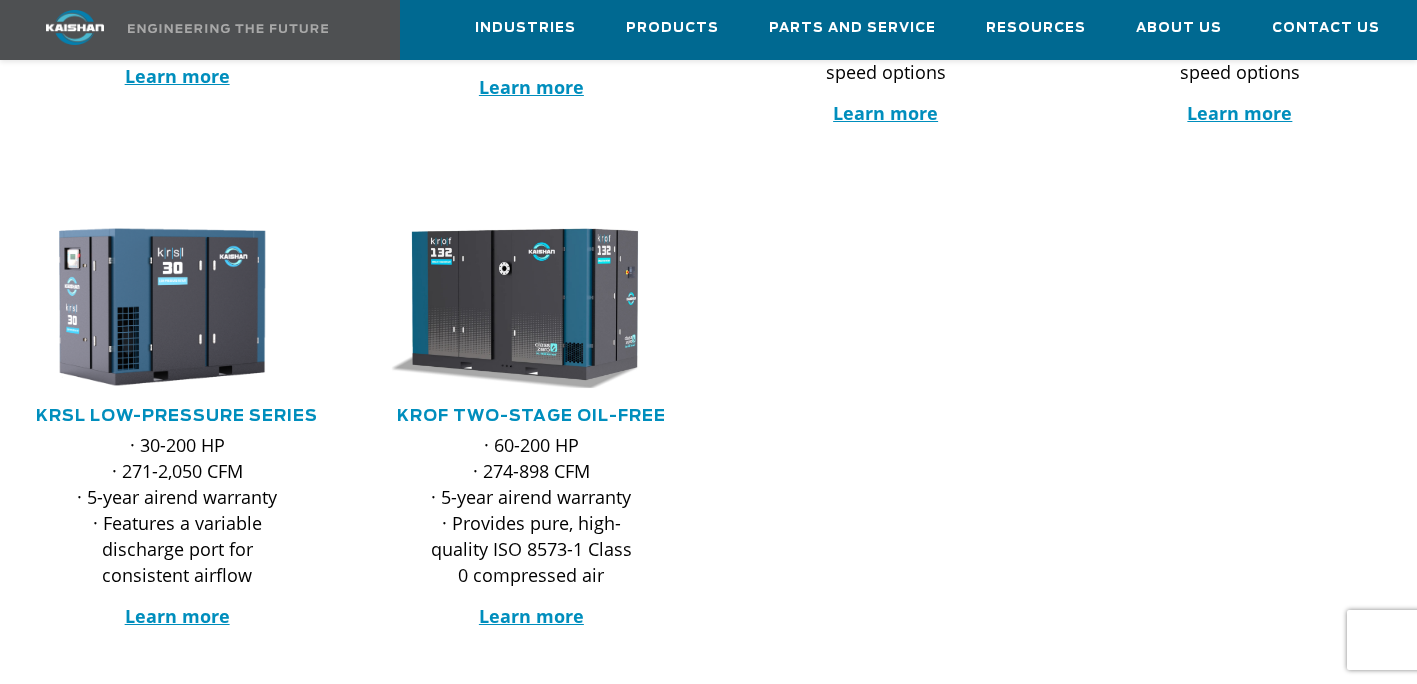 scroll, scrollTop: 800, scrollLeft: 0, axis: vertical 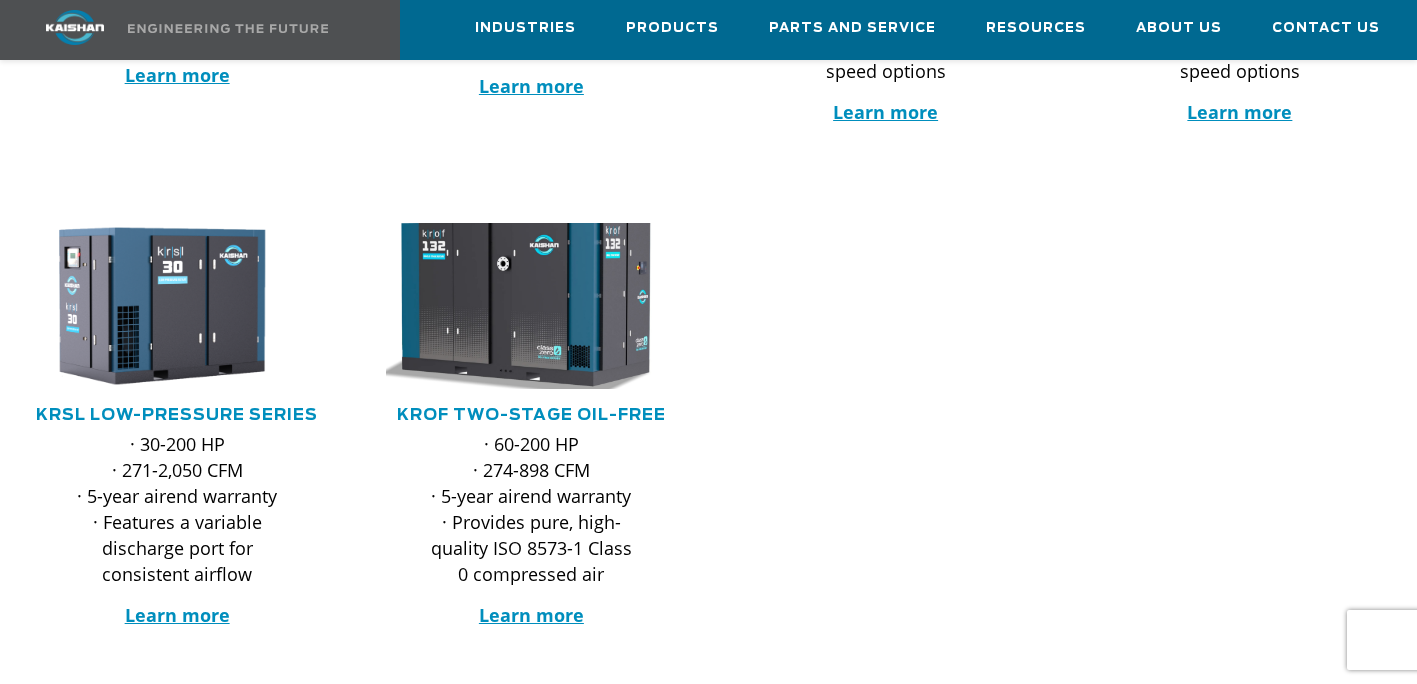 click at bounding box center [517, 305] 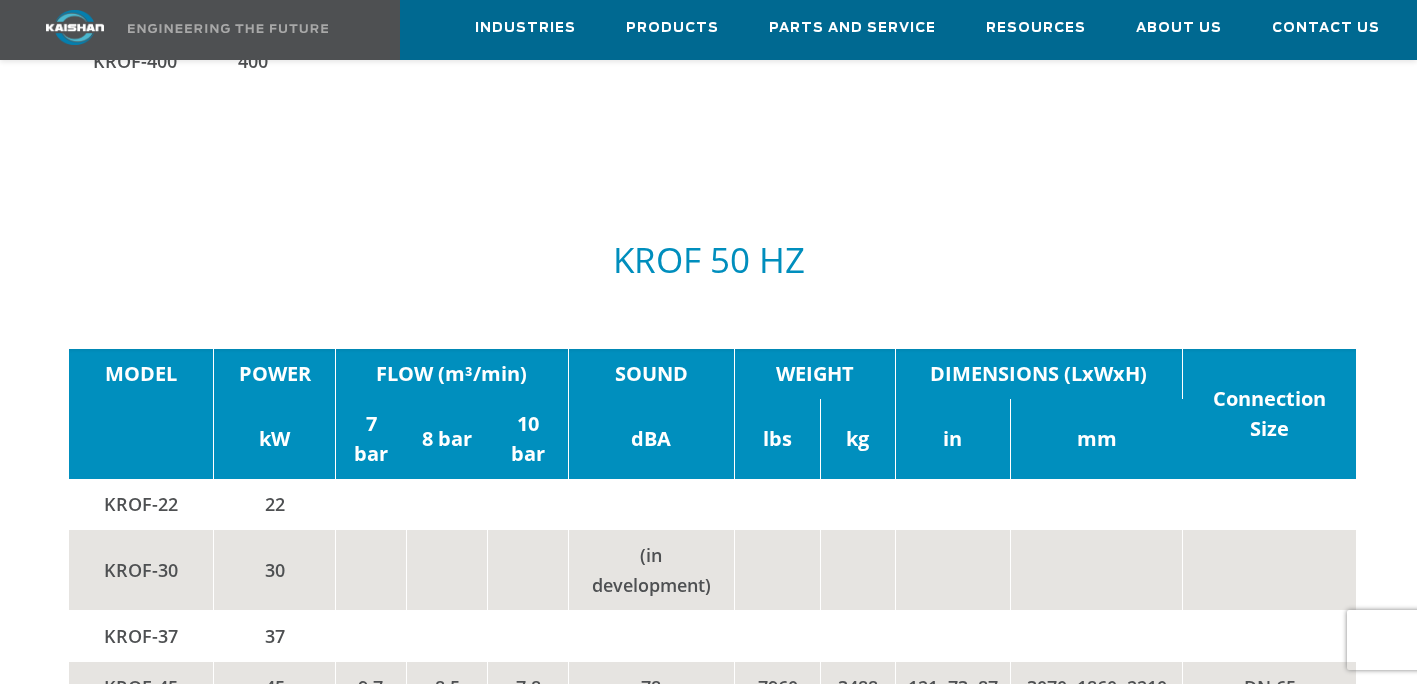 scroll, scrollTop: 4100, scrollLeft: 0, axis: vertical 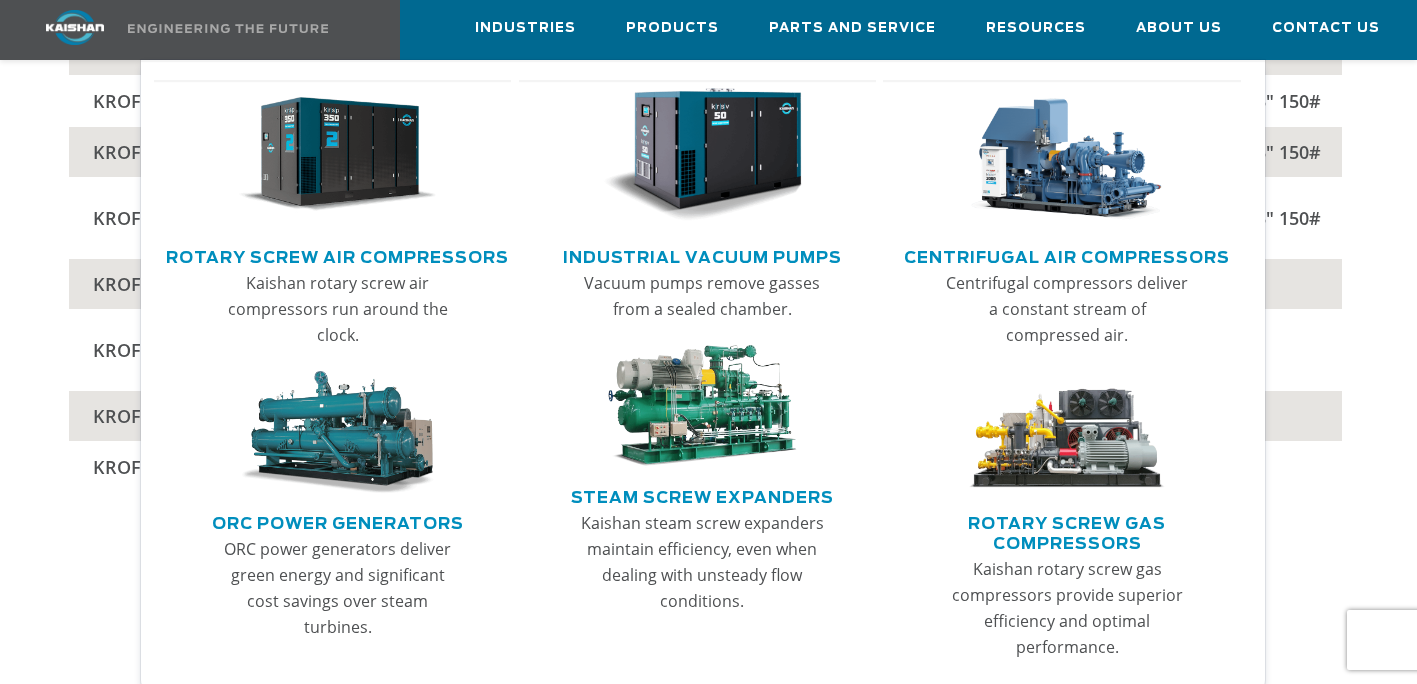 click at bounding box center [702, 407] 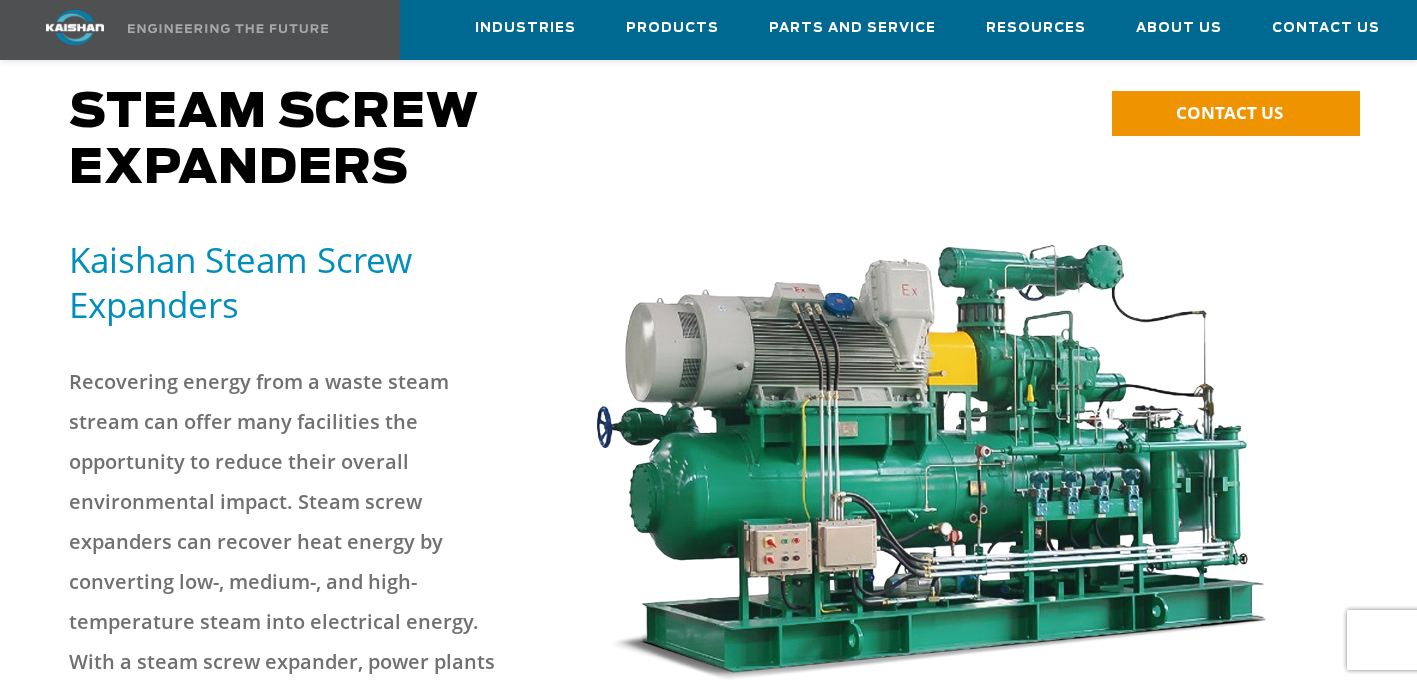 scroll, scrollTop: 0, scrollLeft: 0, axis: both 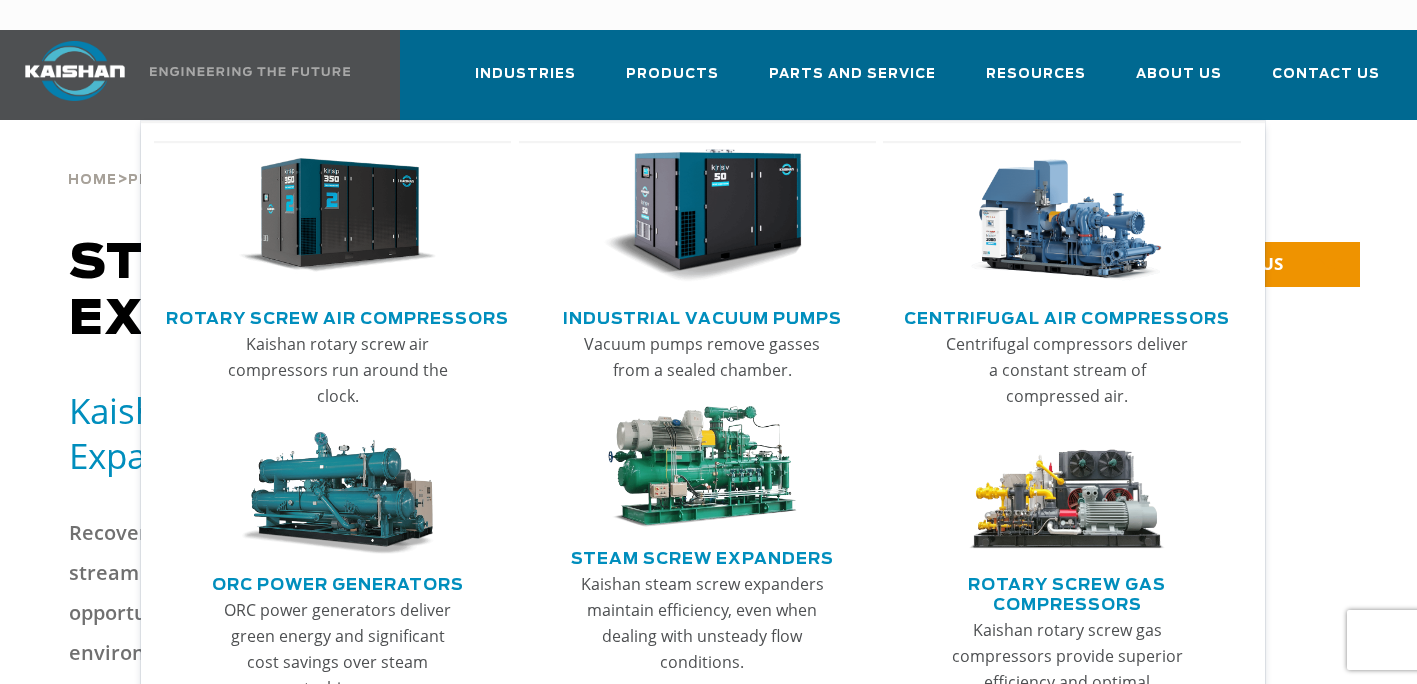 click at bounding box center (338, 216) 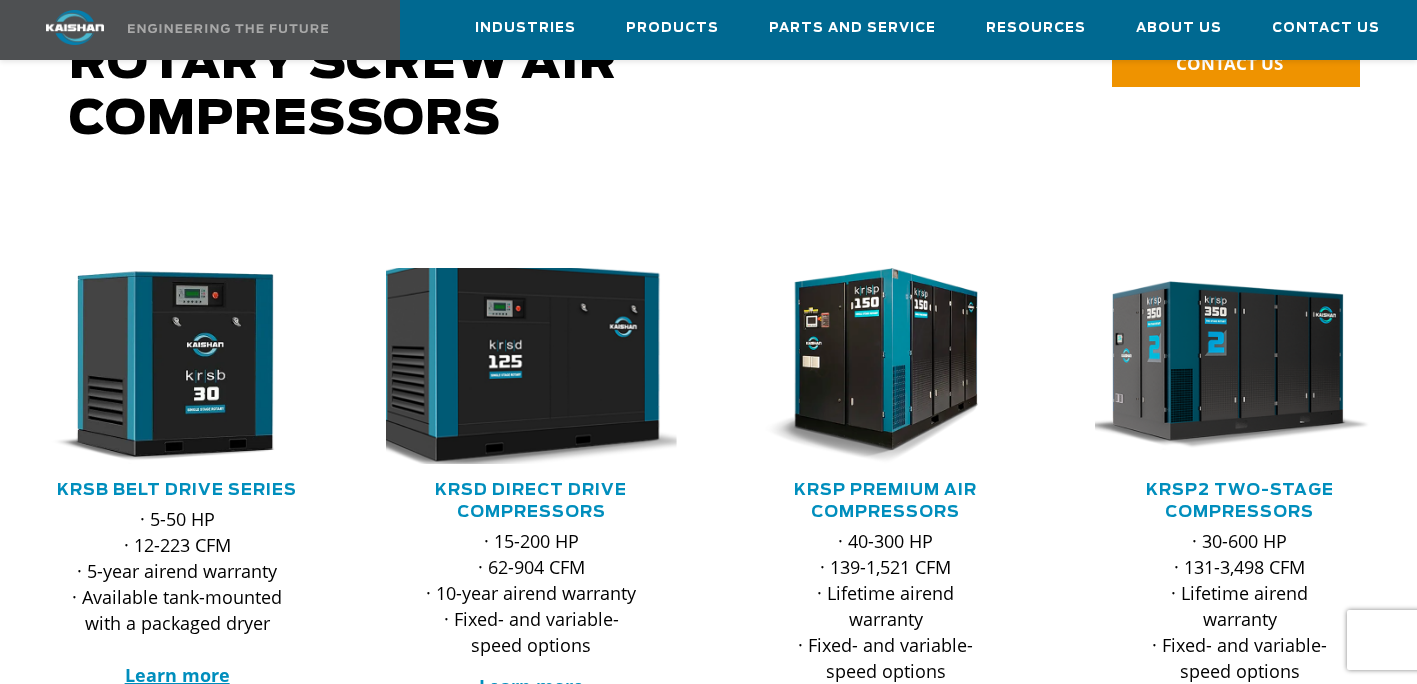 scroll, scrollTop: 200, scrollLeft: 0, axis: vertical 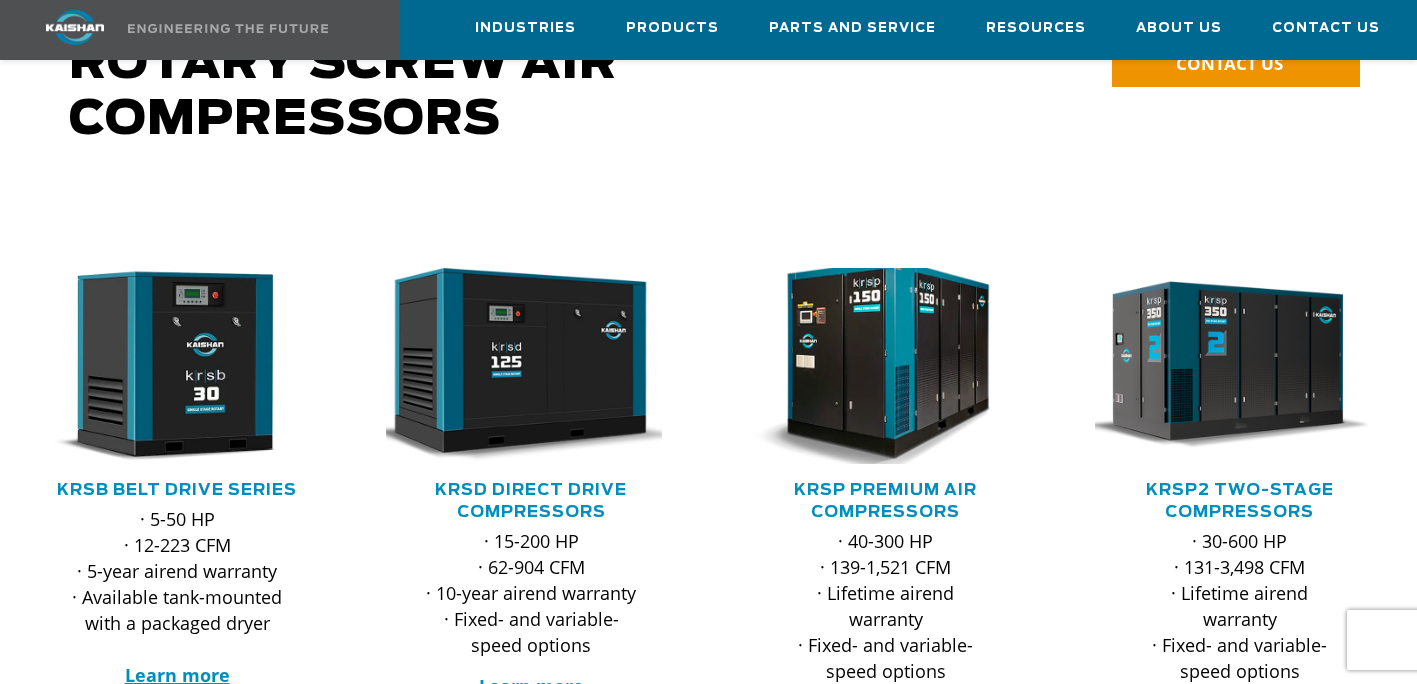 click at bounding box center [871, 365] 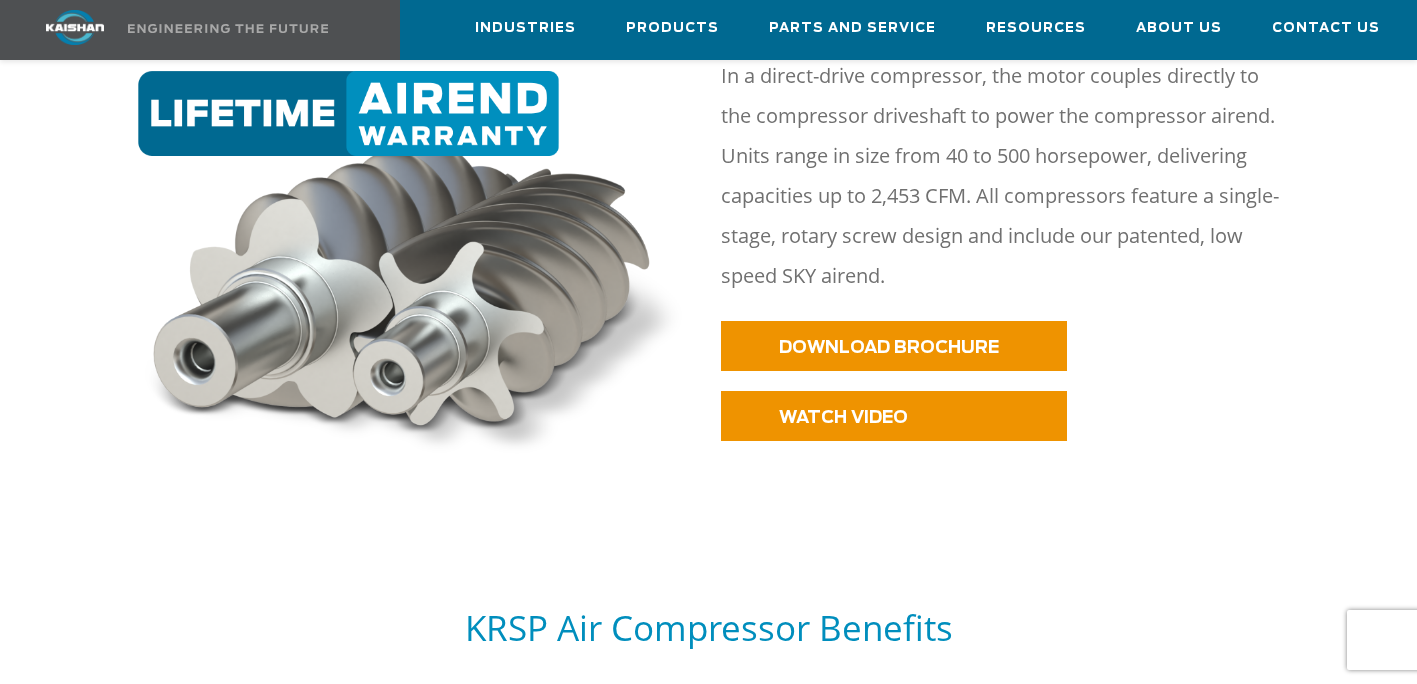 scroll, scrollTop: 1000, scrollLeft: 0, axis: vertical 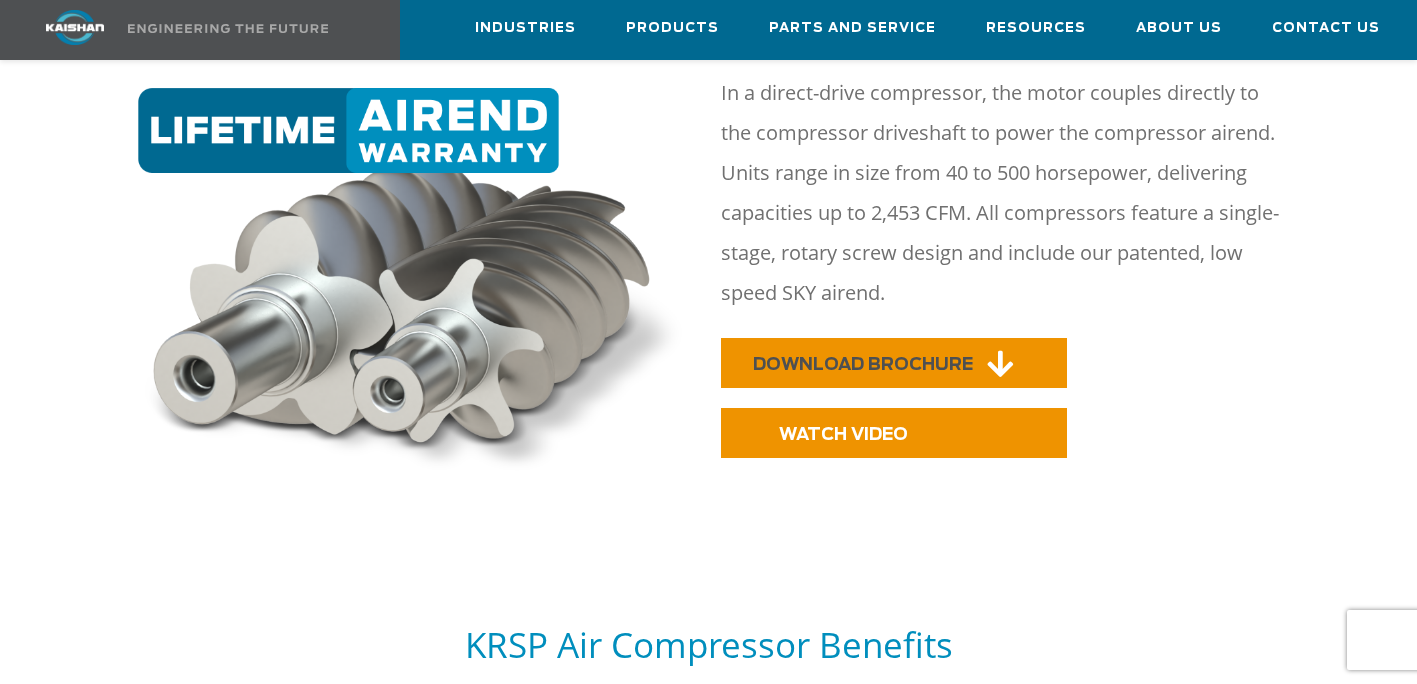 click on "DOWNLOAD BROCHURE" at bounding box center [863, 364] 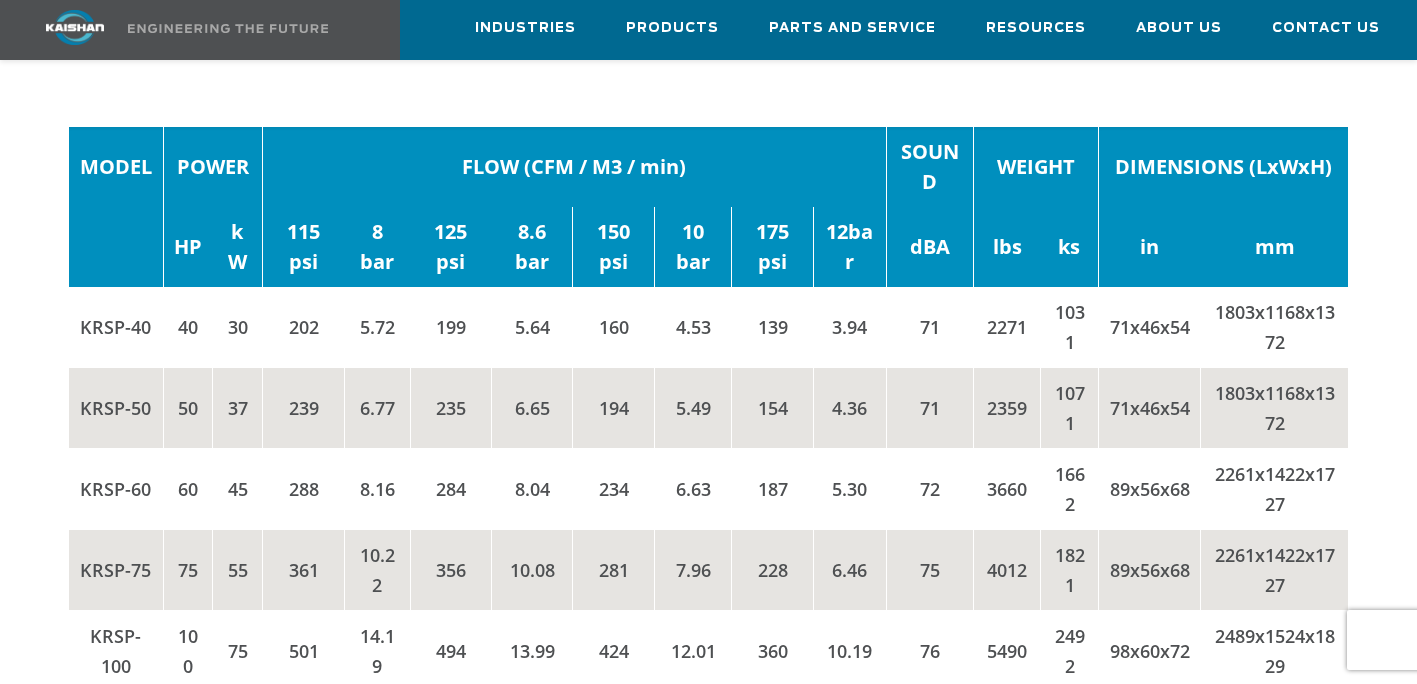 scroll, scrollTop: 3000, scrollLeft: 0, axis: vertical 